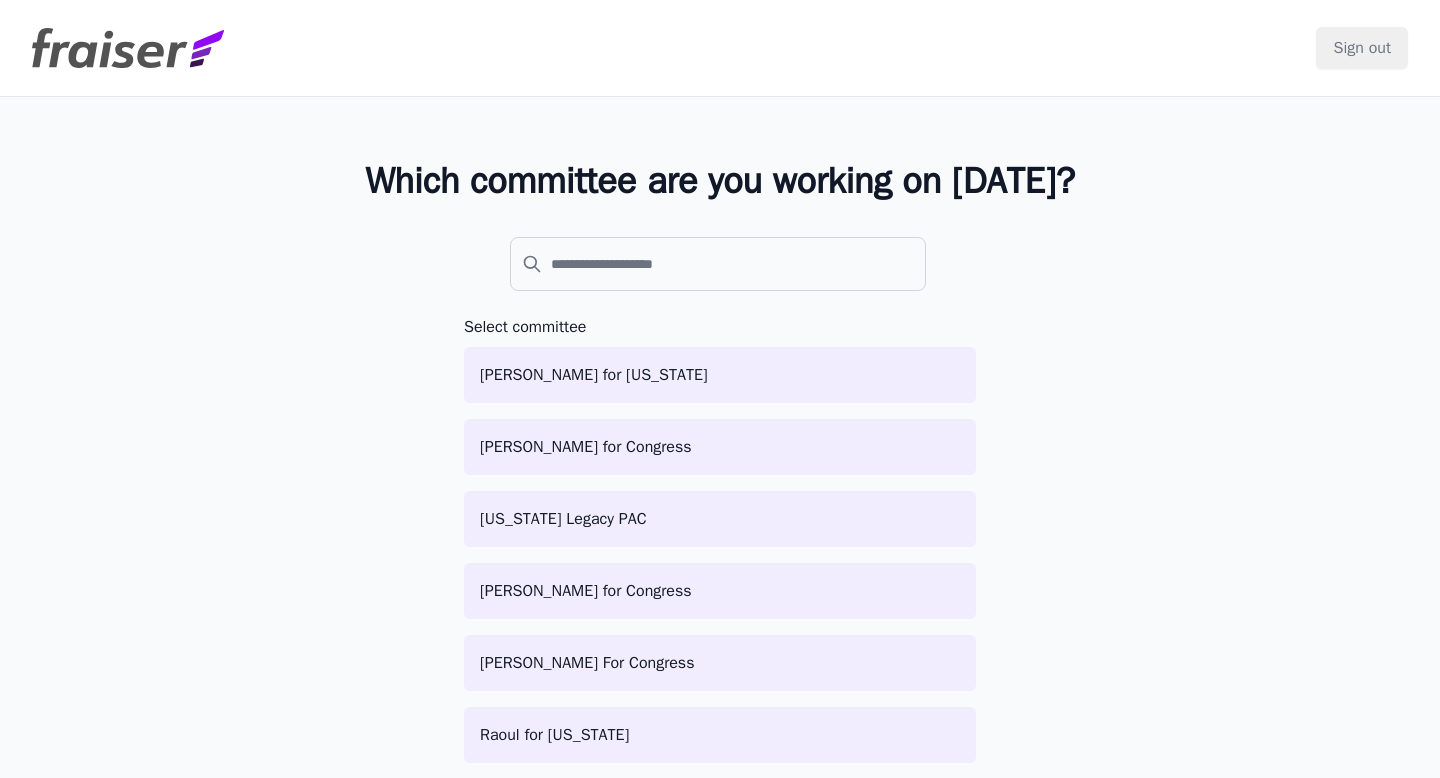 scroll, scrollTop: 0, scrollLeft: 0, axis: both 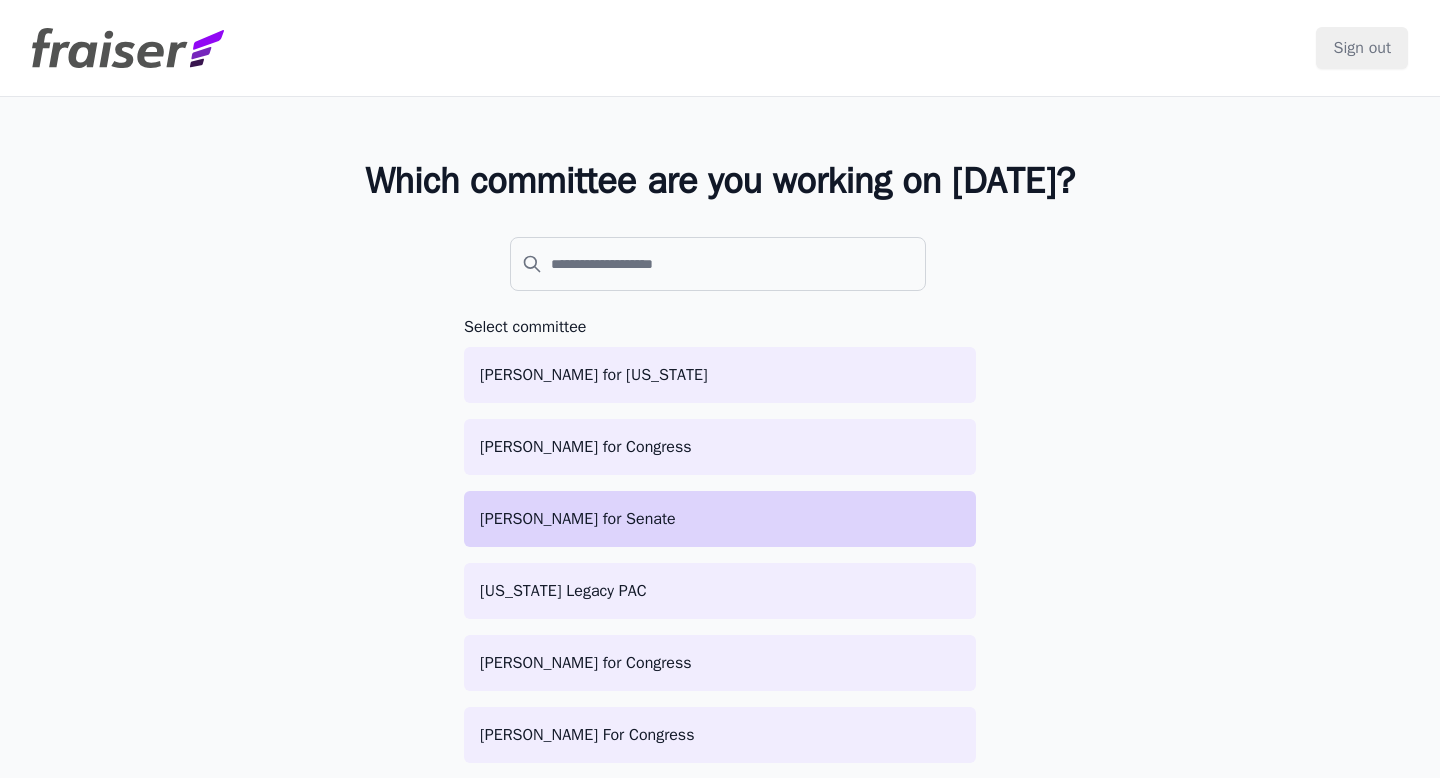 click on "[PERSON_NAME] for Senate" at bounding box center (720, 519) 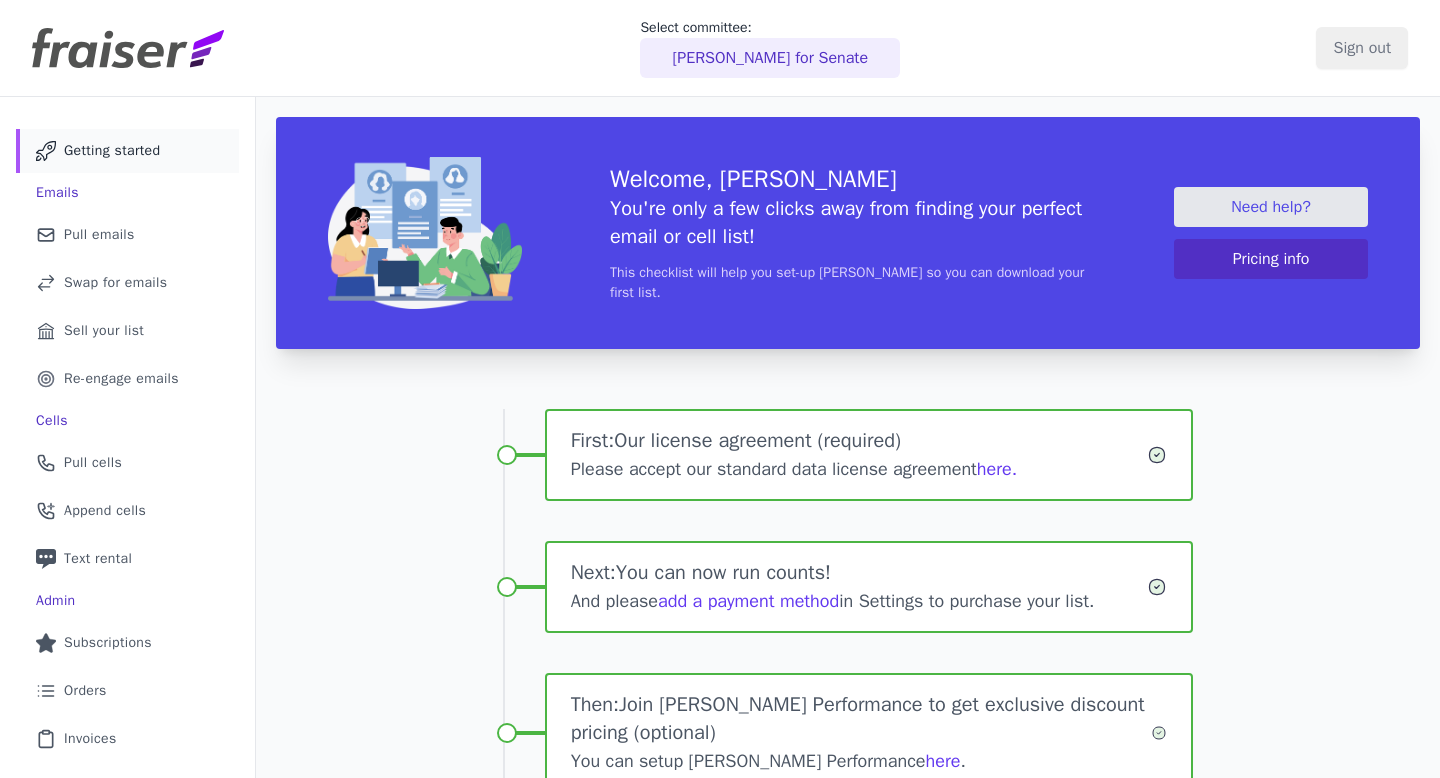 scroll, scrollTop: 0, scrollLeft: 0, axis: both 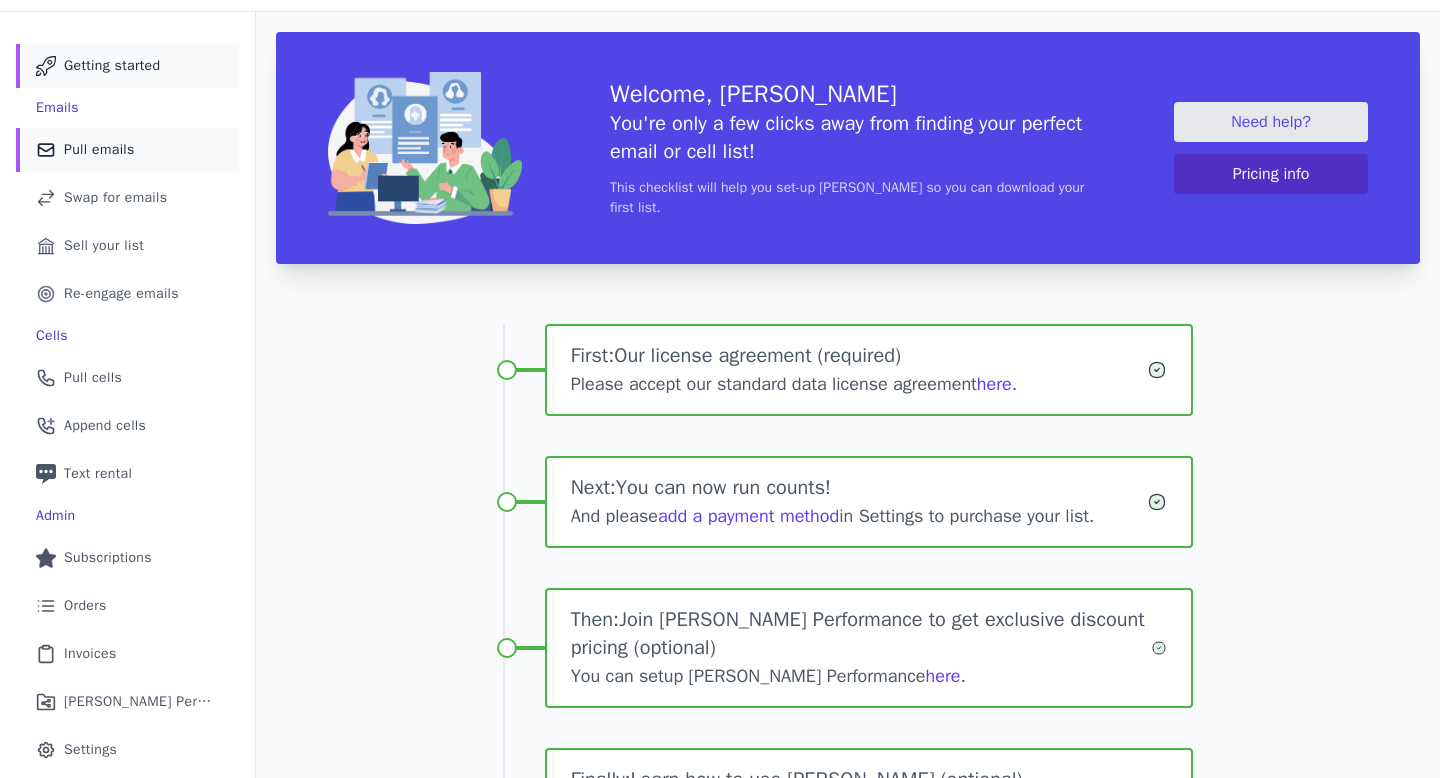 click on "Mail Icon Outline of a mail envelope
Pull emails" at bounding box center (127, 150) 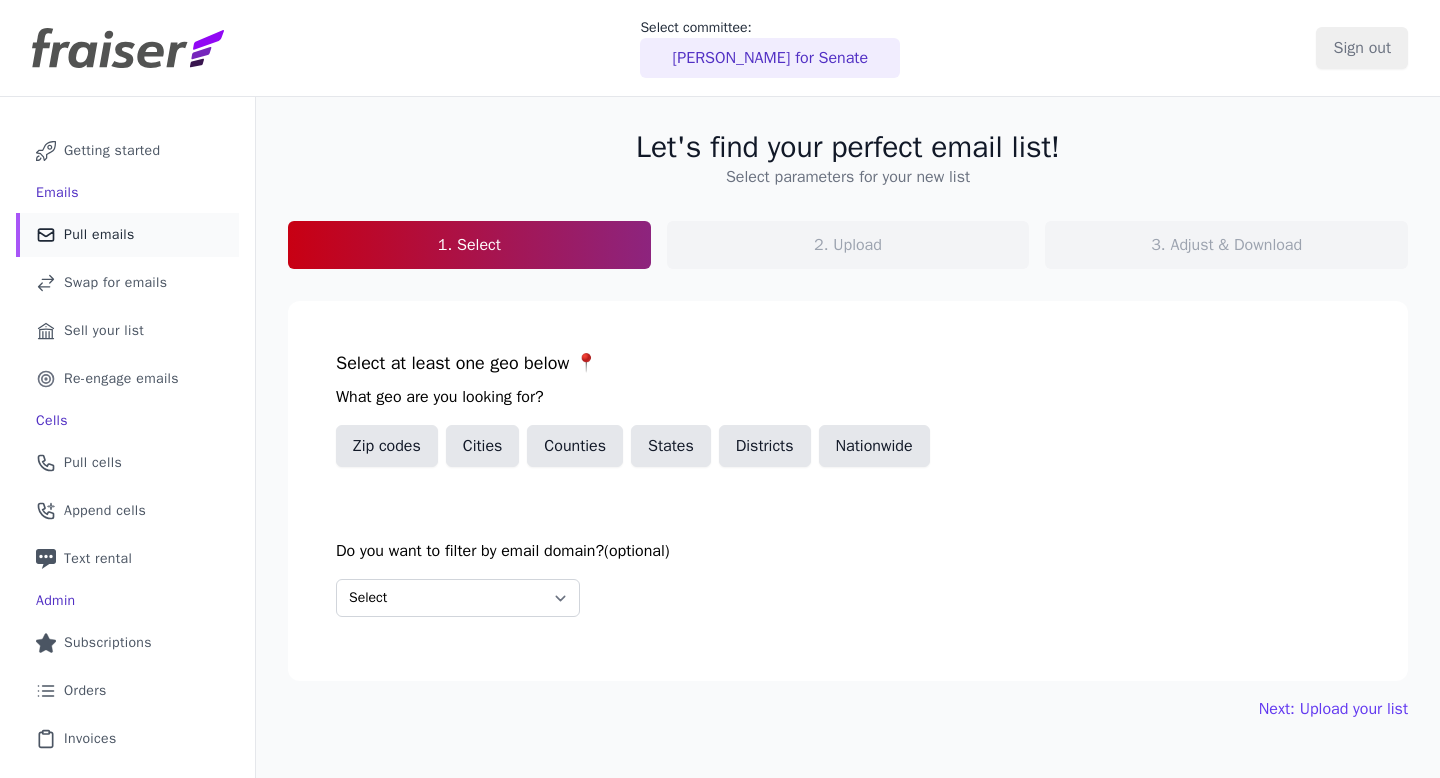 scroll, scrollTop: 0, scrollLeft: 0, axis: both 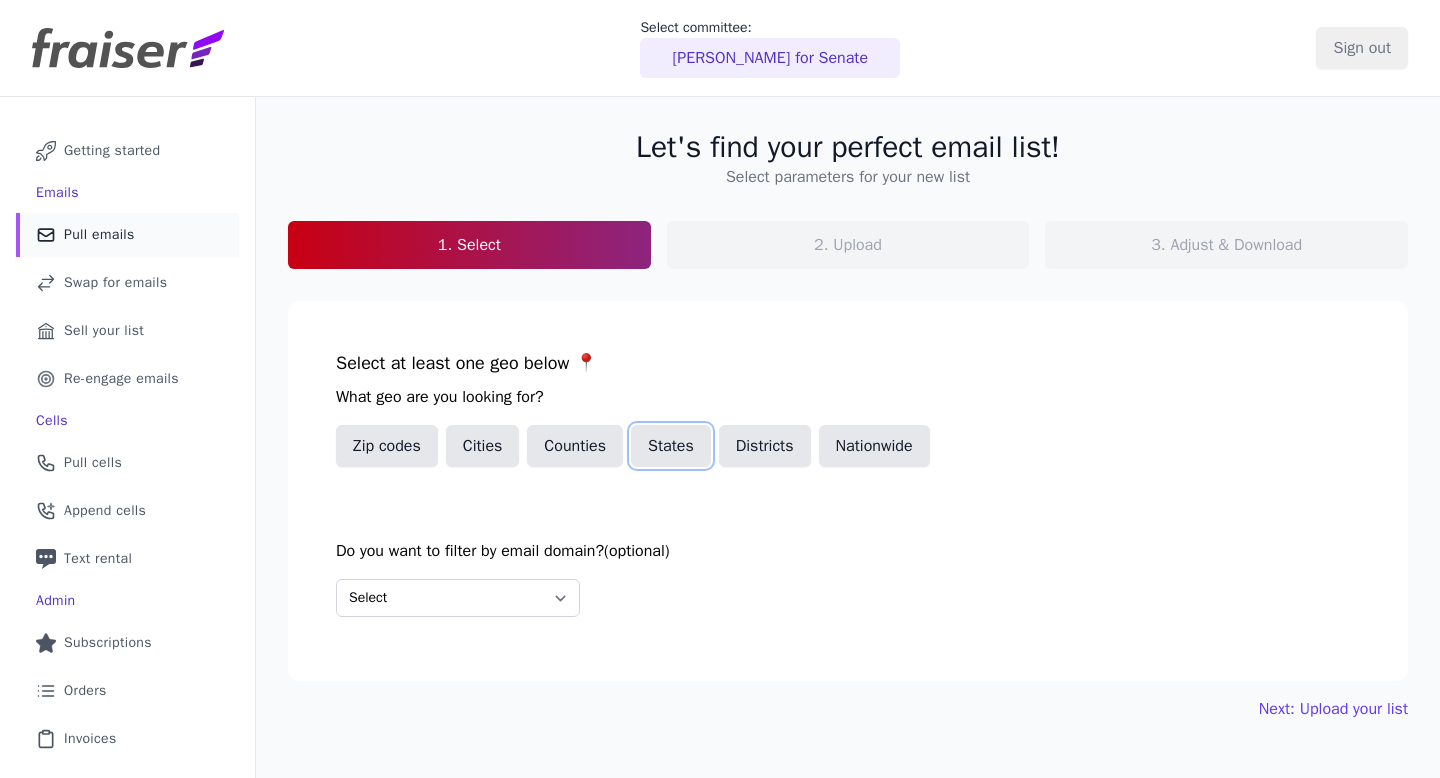click on "States" at bounding box center [671, 446] 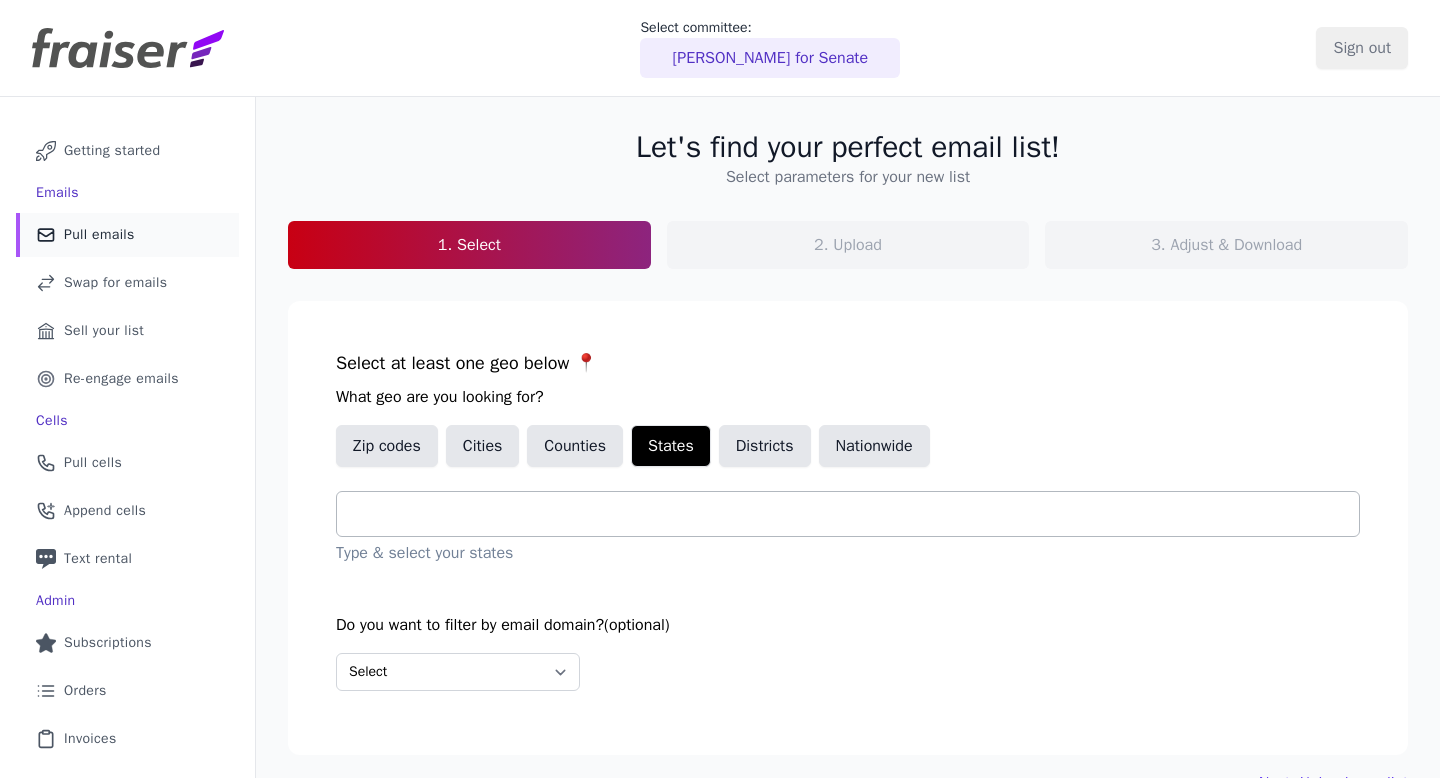 click at bounding box center (856, 514) 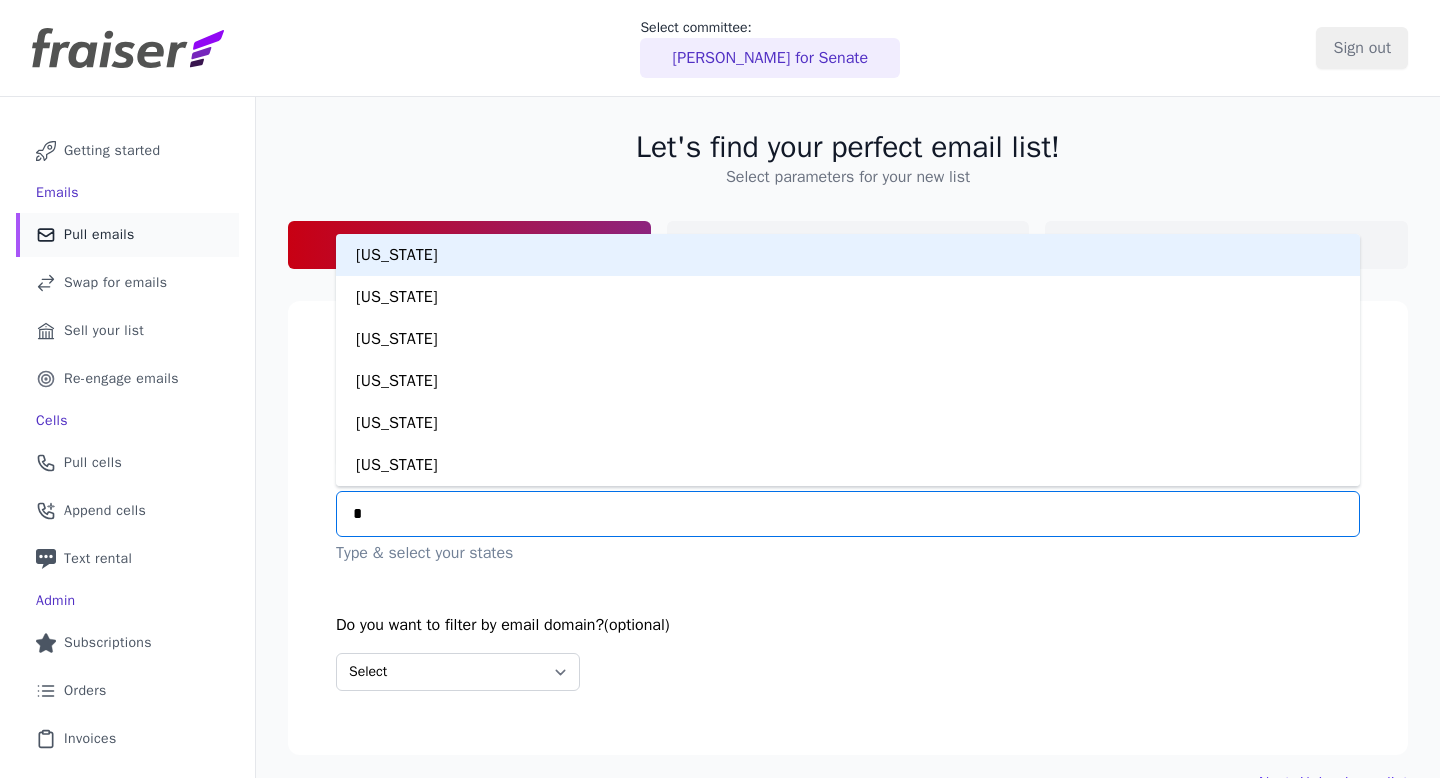 type on "**" 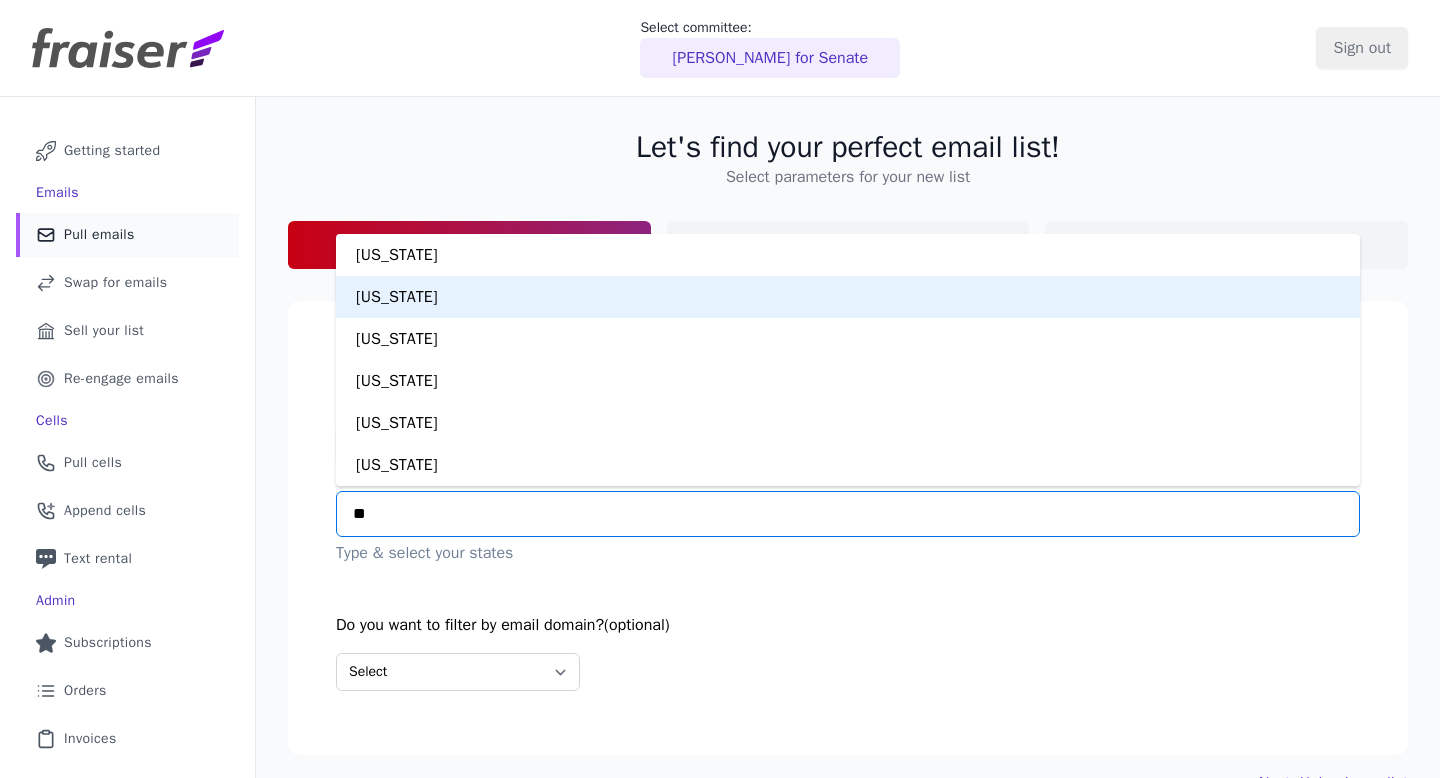 click on "Michigan" at bounding box center [848, 297] 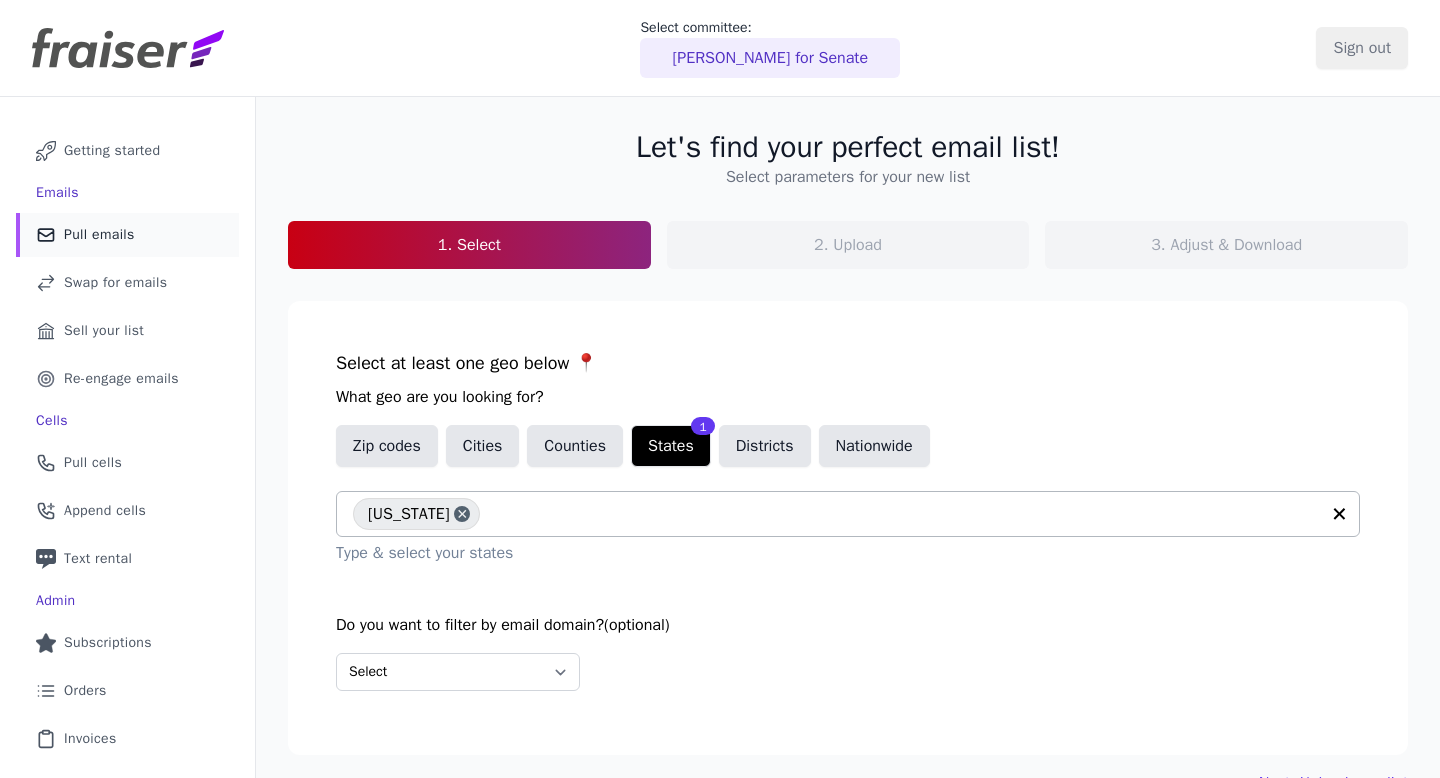 scroll, scrollTop: 127, scrollLeft: 0, axis: vertical 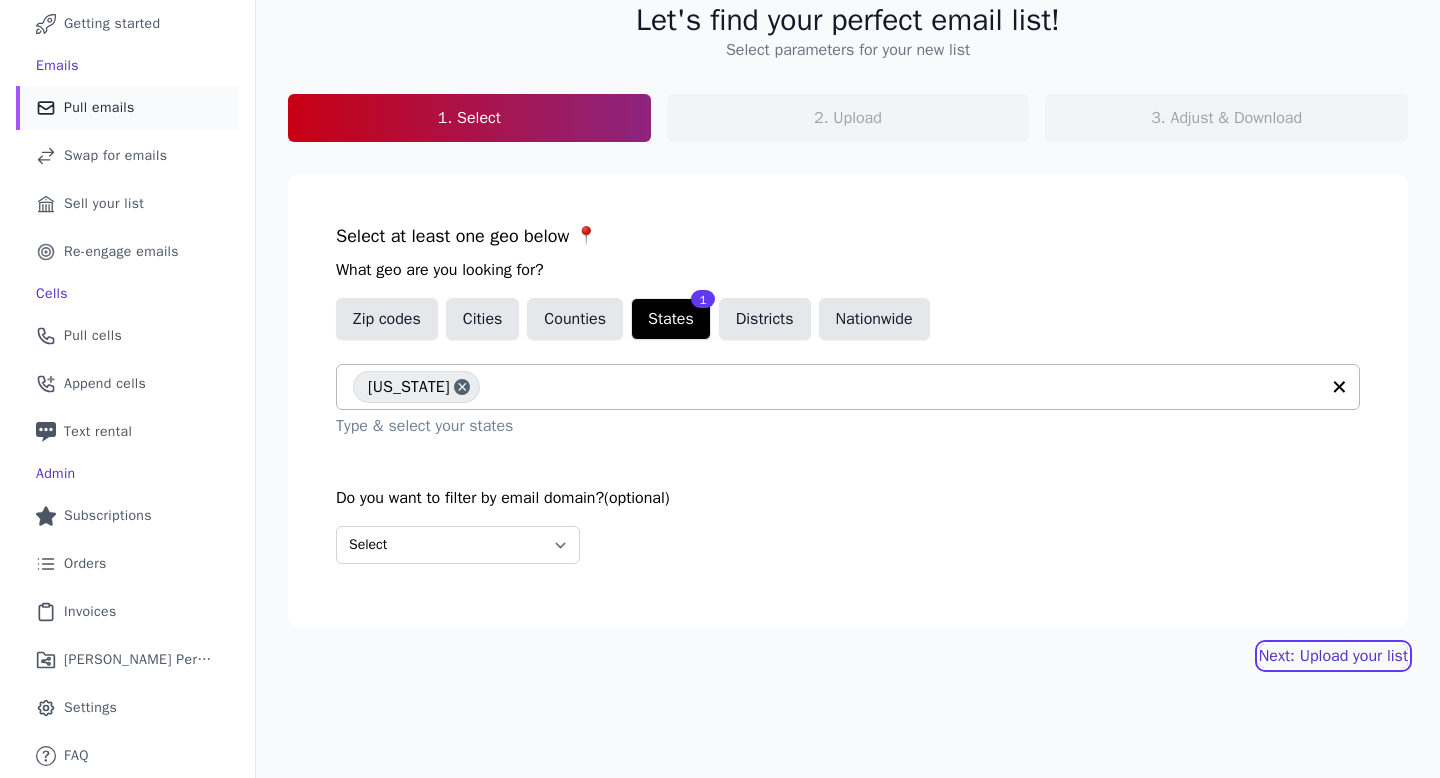 click on "Next: Upload your list" at bounding box center (1333, 656) 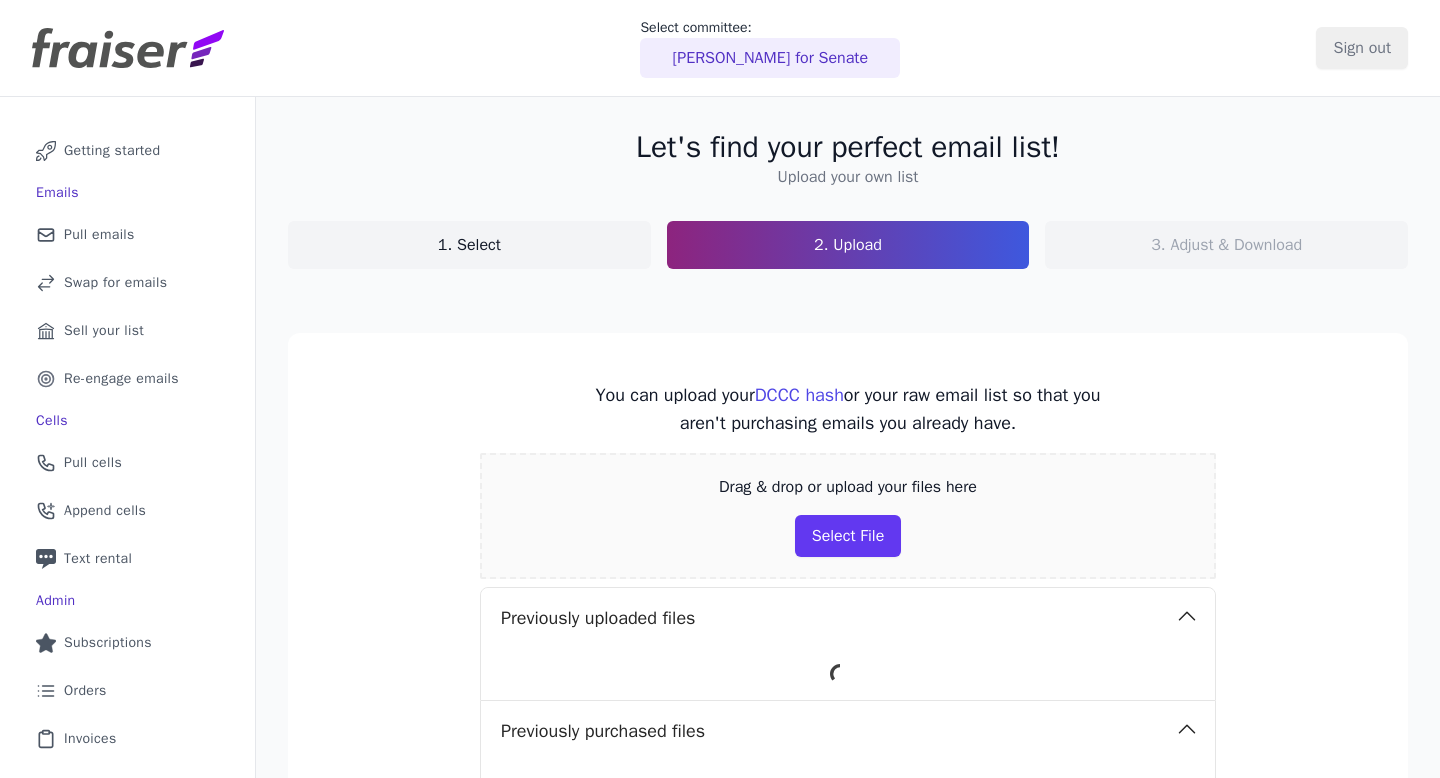 scroll, scrollTop: 0, scrollLeft: 0, axis: both 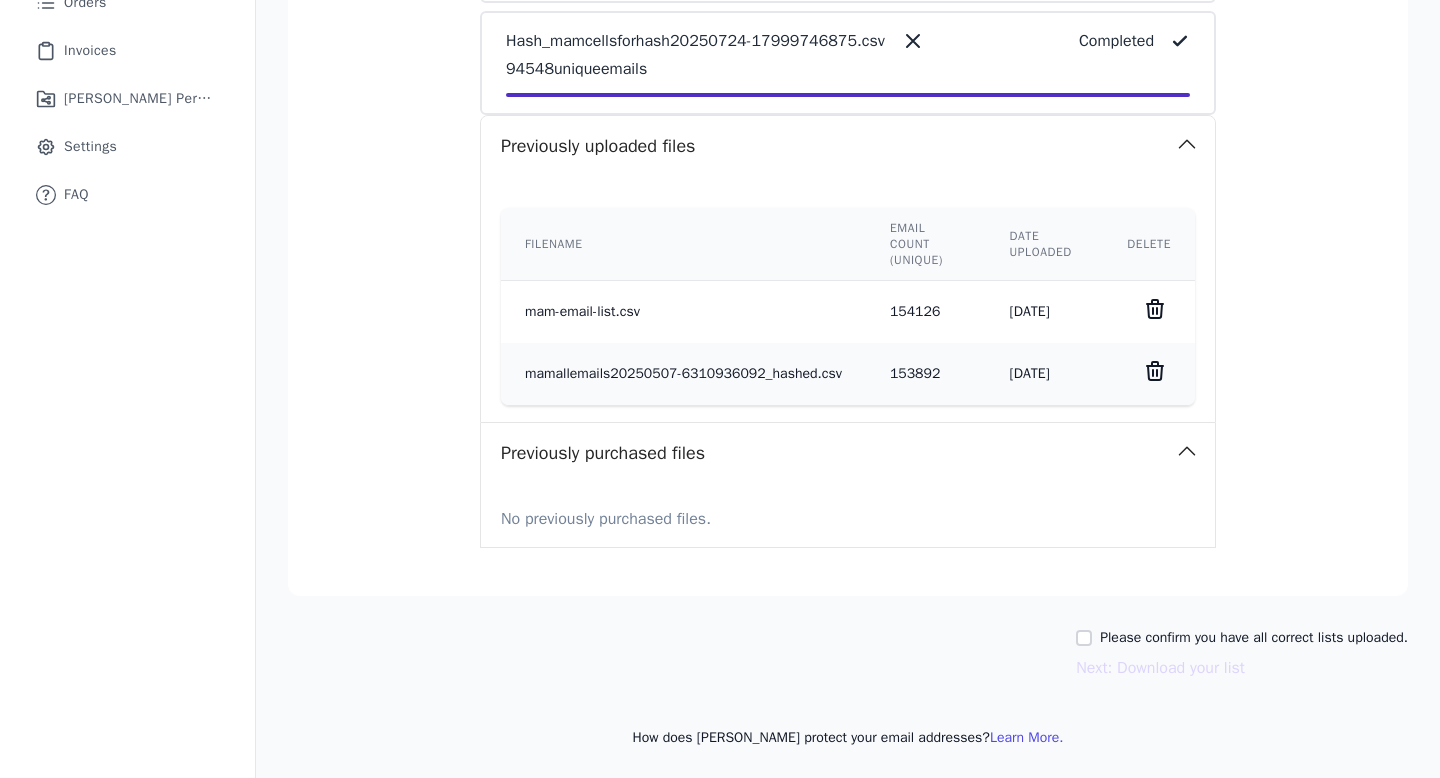 click on "Please confirm you have all correct lists uploaded." at bounding box center [1242, 638] 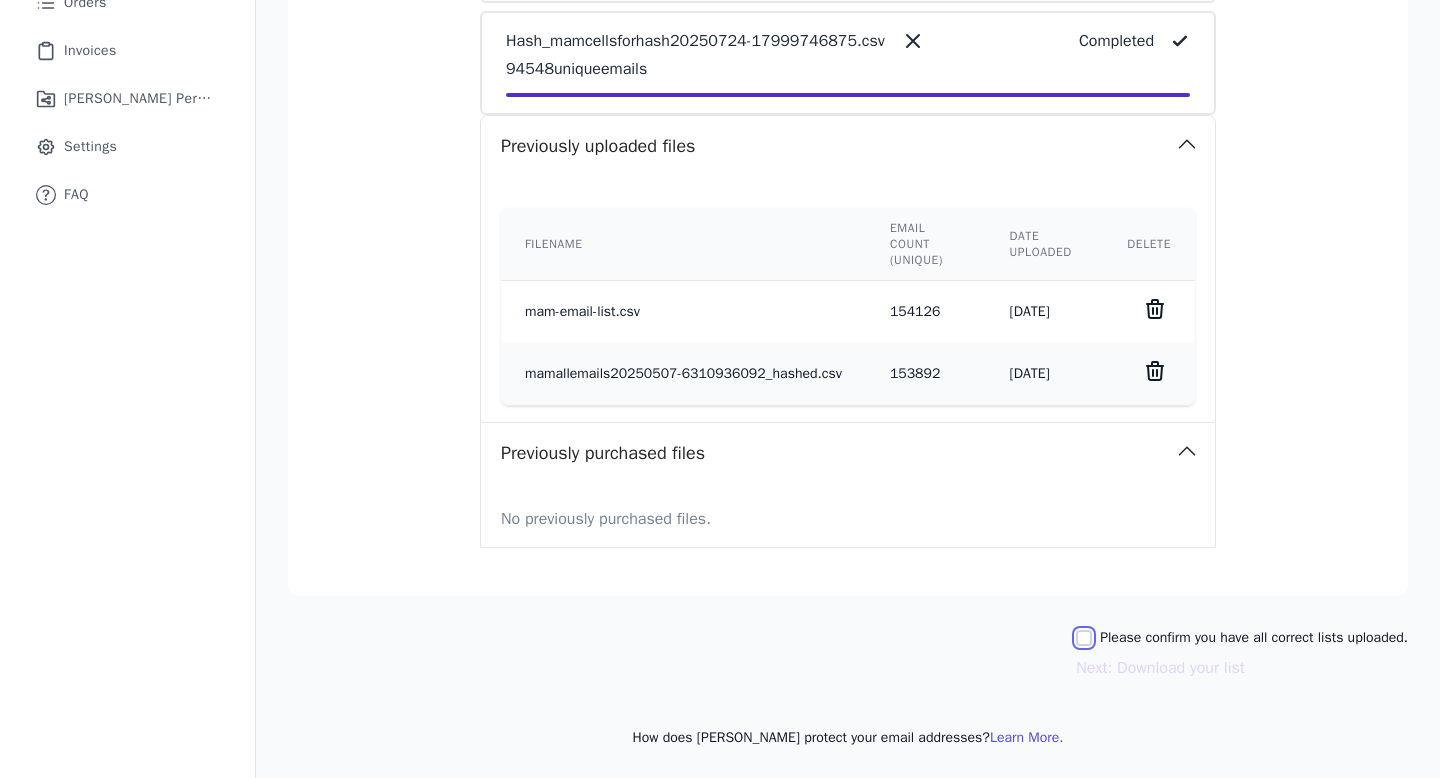click on "Please confirm you have all correct lists uploaded." at bounding box center (1084, 638) 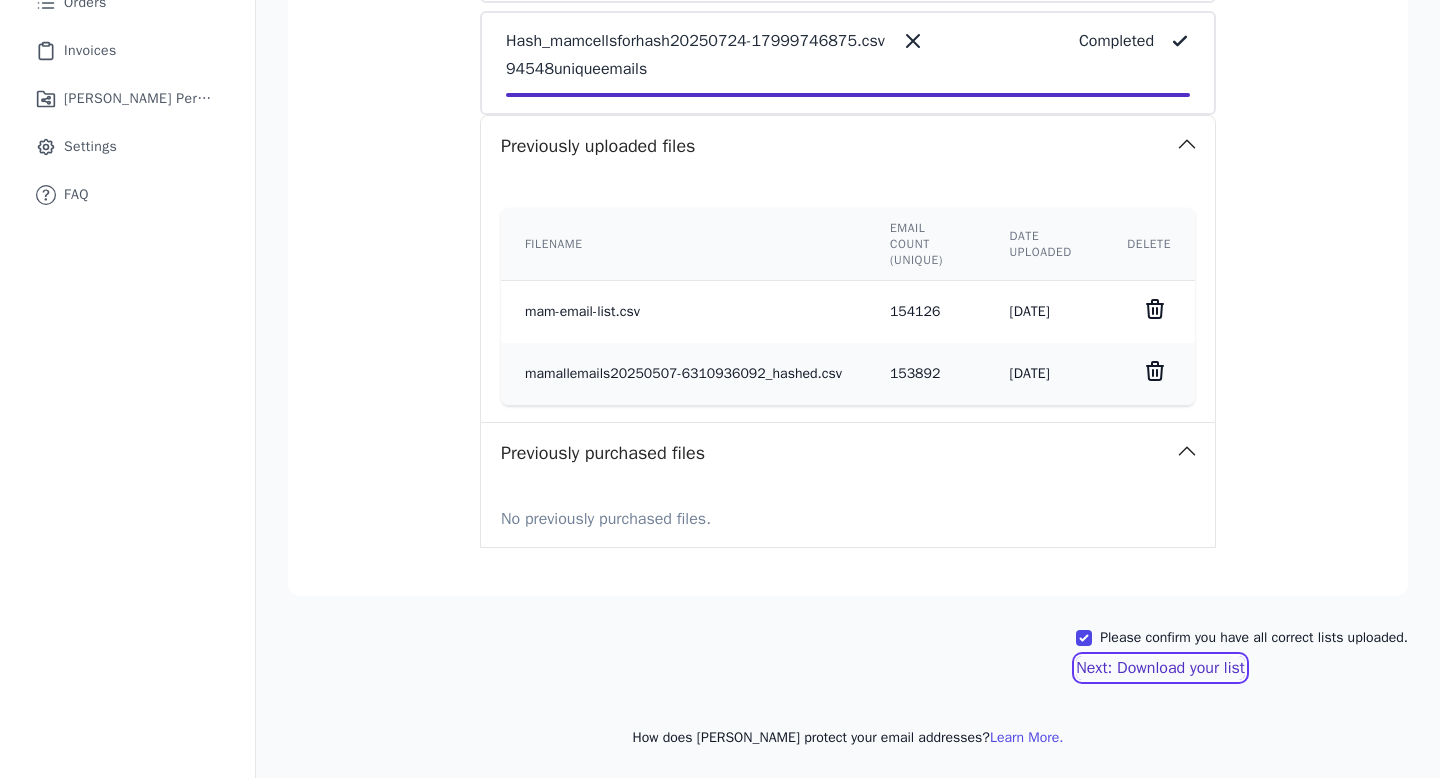 click on "Next: Download your list" at bounding box center [1160, 668] 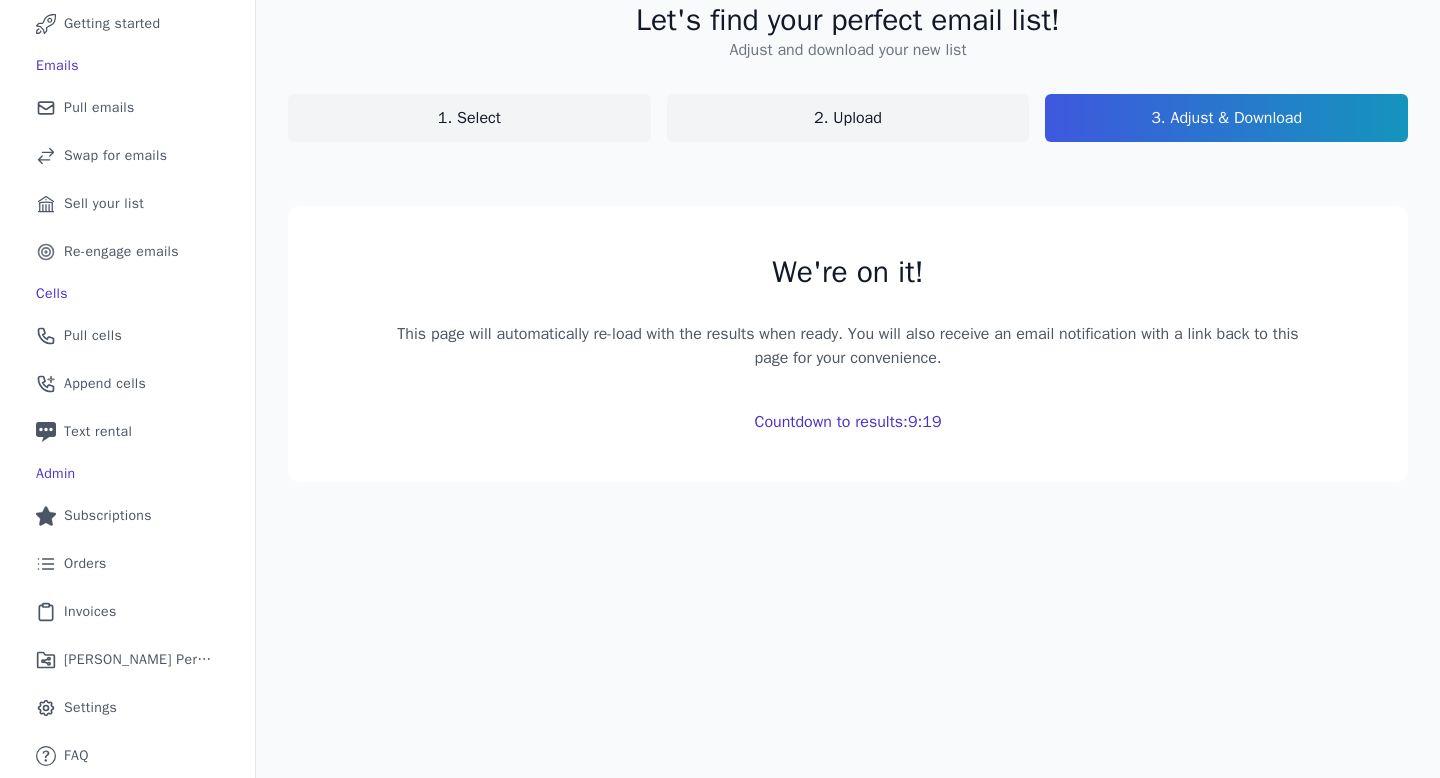 scroll, scrollTop: 373, scrollLeft: 0, axis: vertical 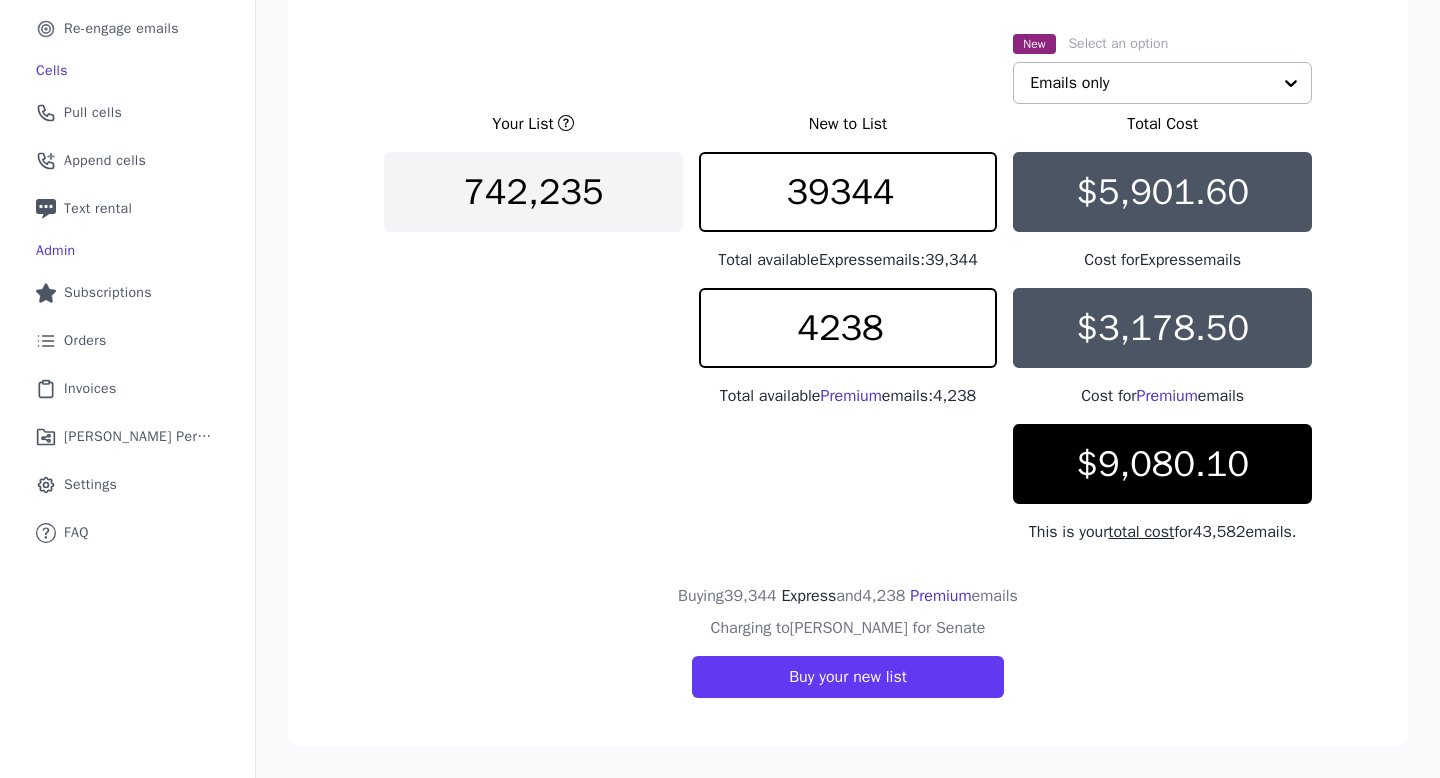 click 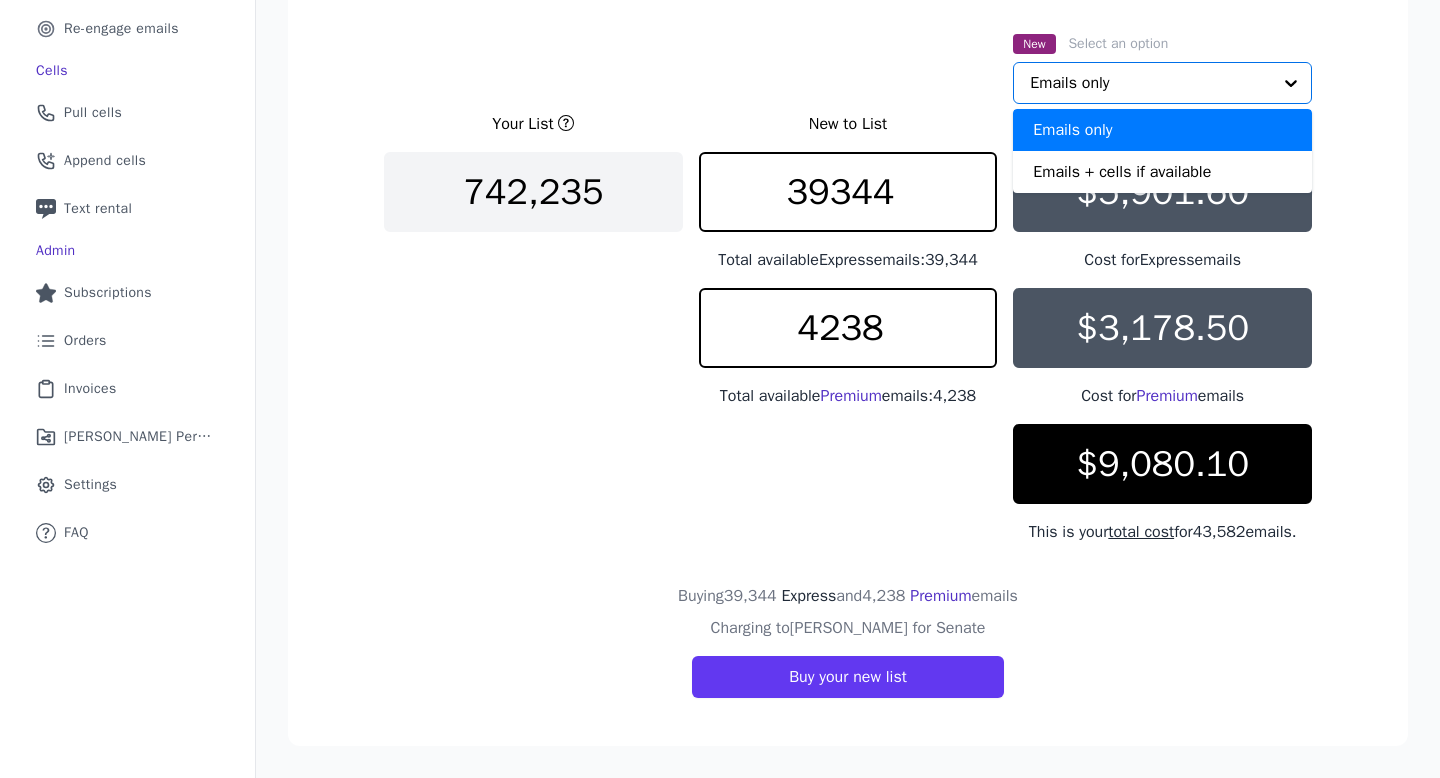 click 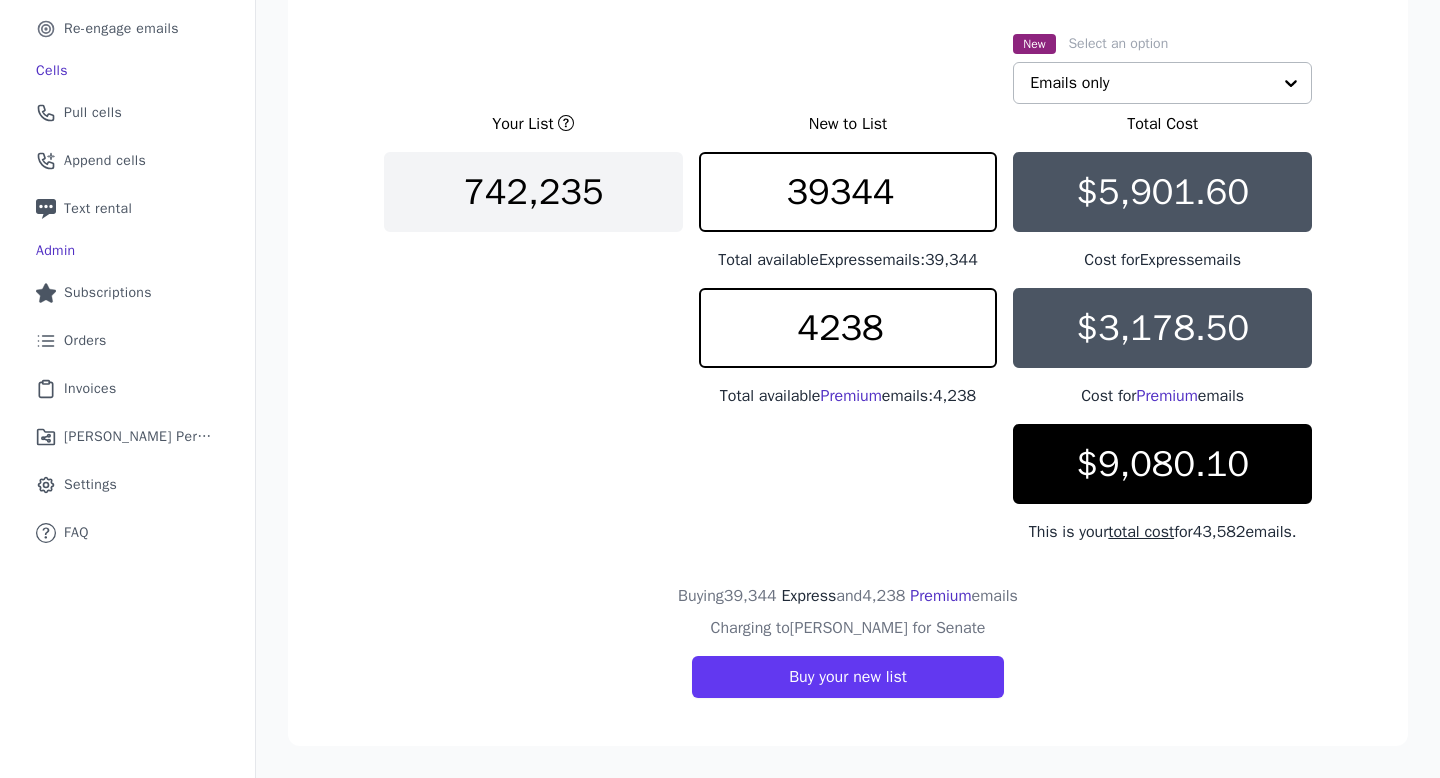 click 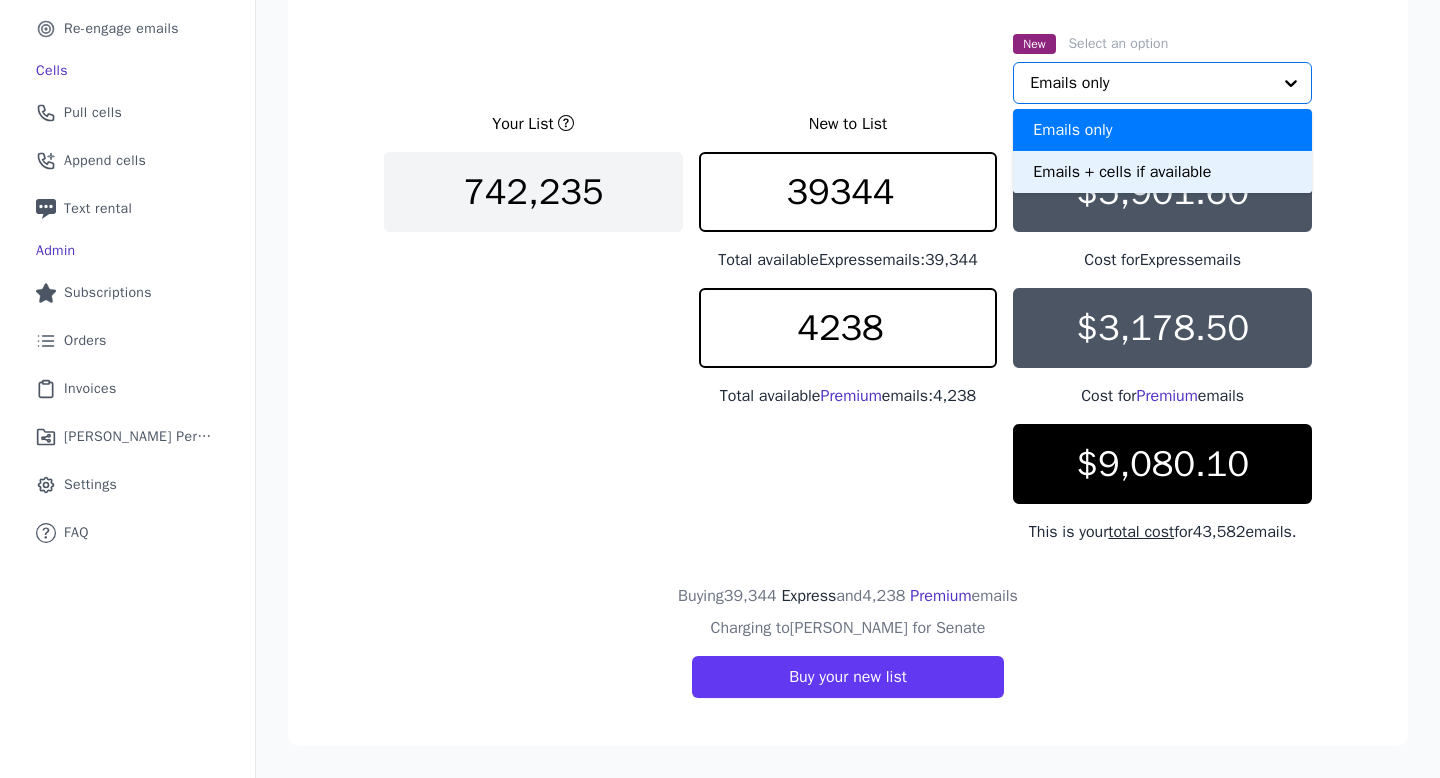 click on "Emails + cells if available" at bounding box center (1162, 172) 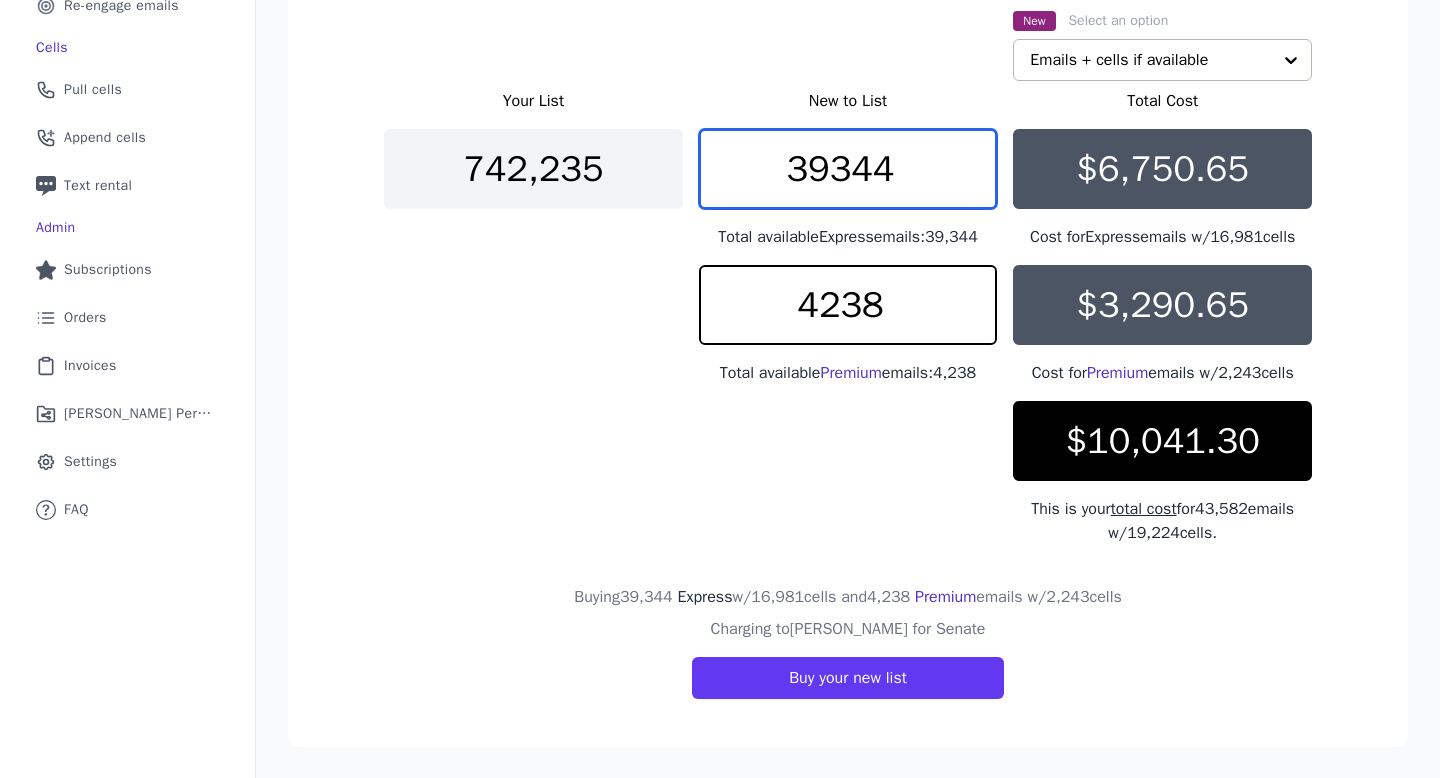 click on "39344" at bounding box center (848, 169) 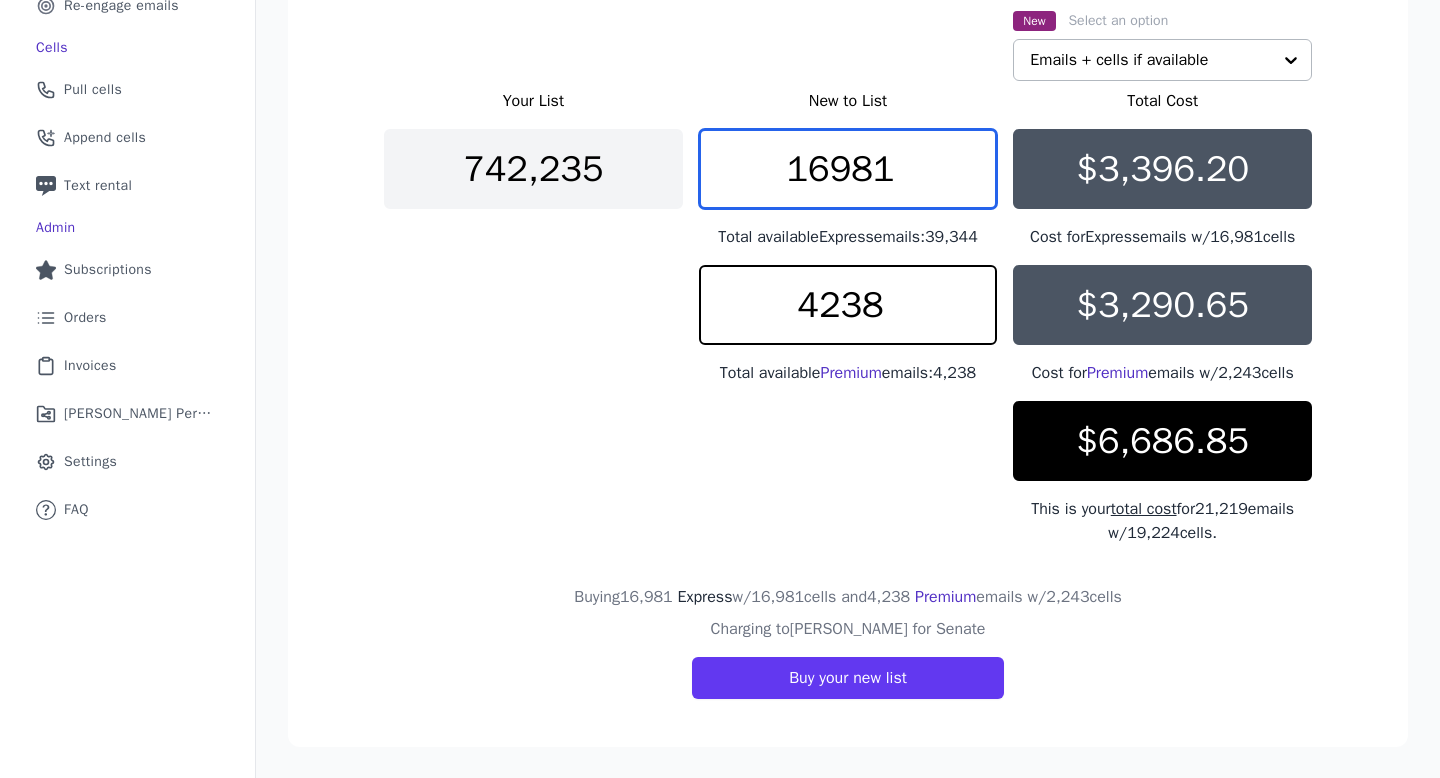 type on "16981" 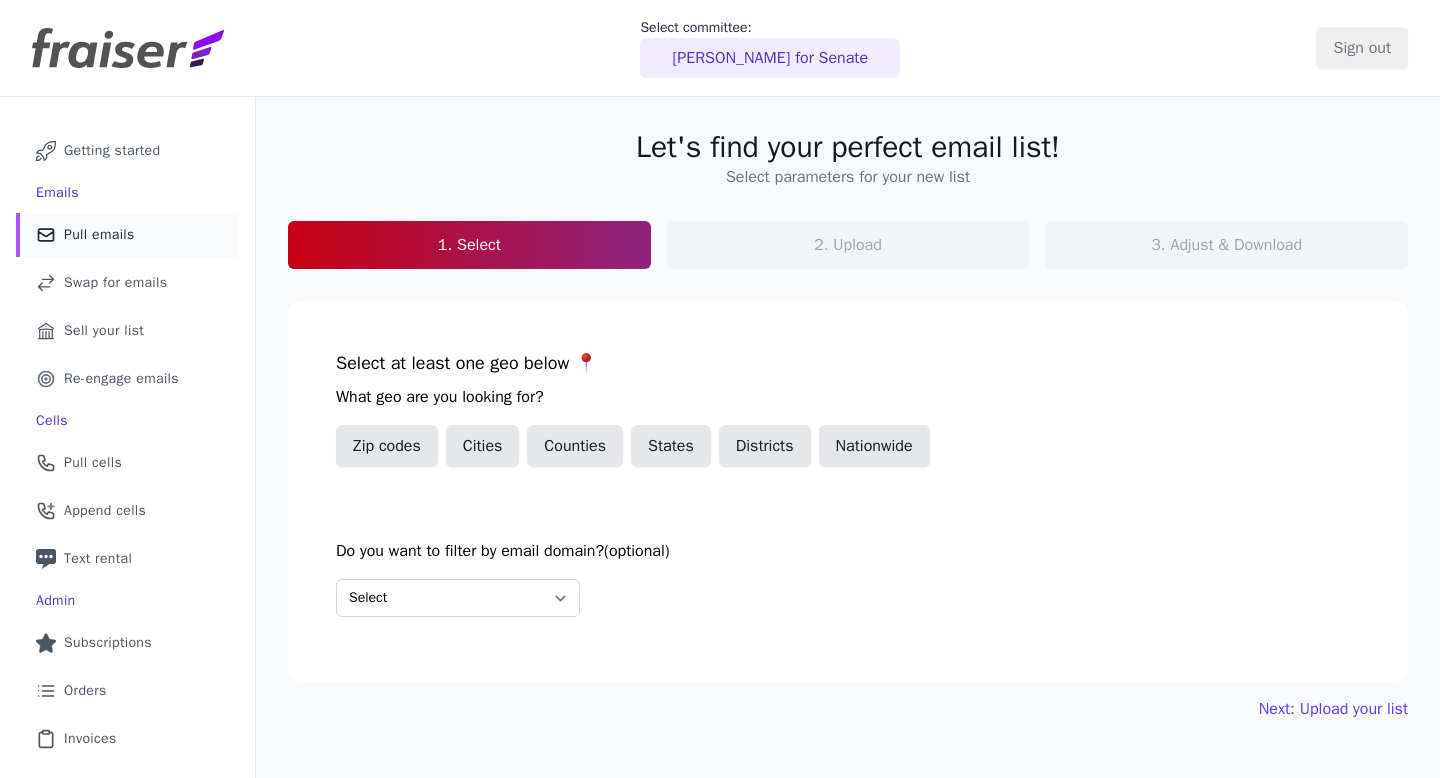 scroll, scrollTop: 0, scrollLeft: 0, axis: both 